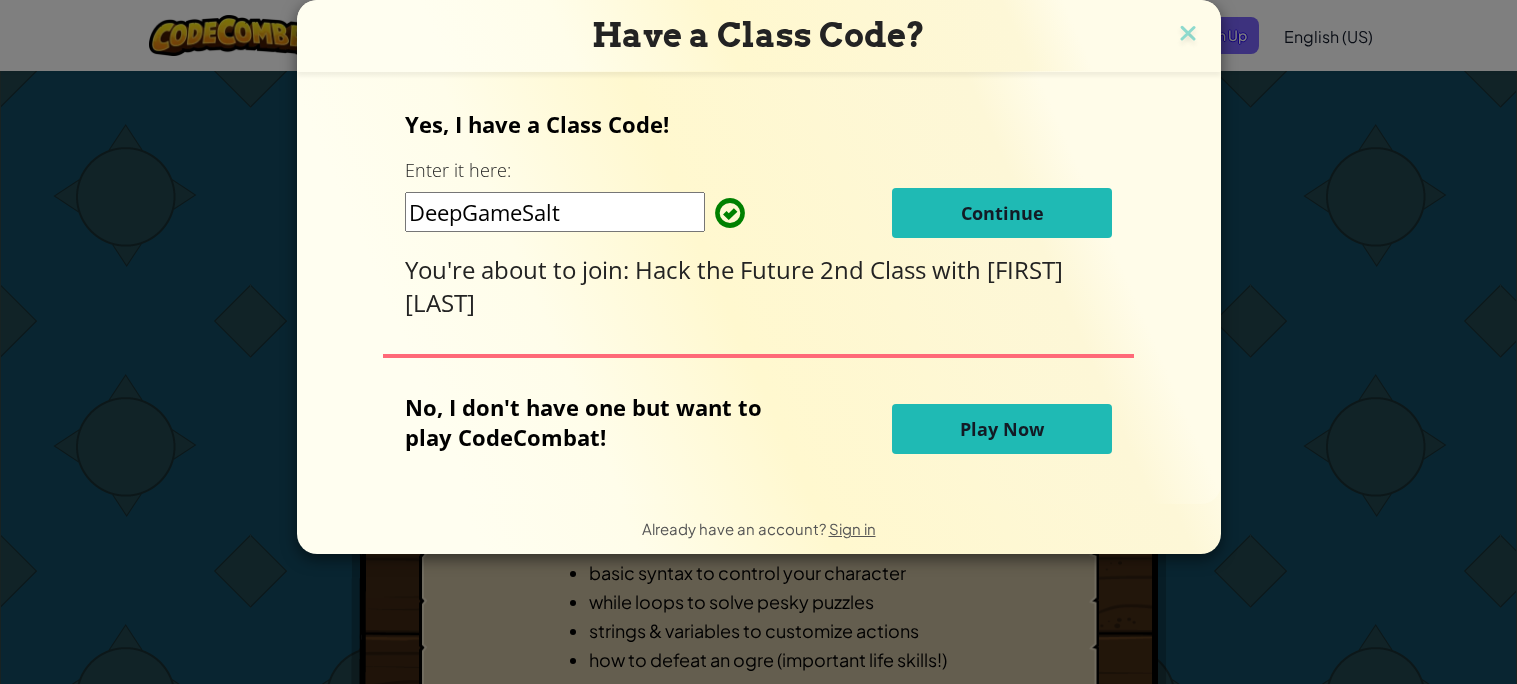 scroll, scrollTop: 0, scrollLeft: 0, axis: both 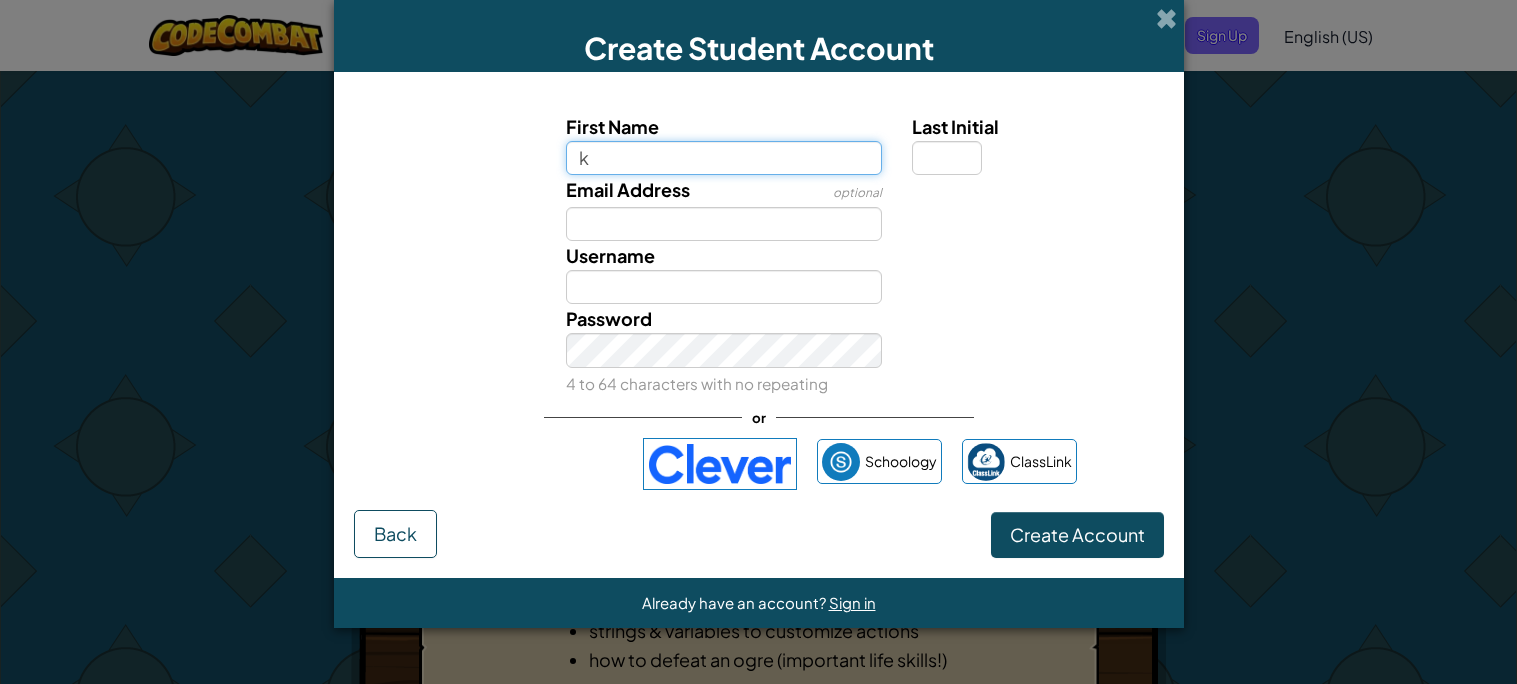 type on "[NAME]" 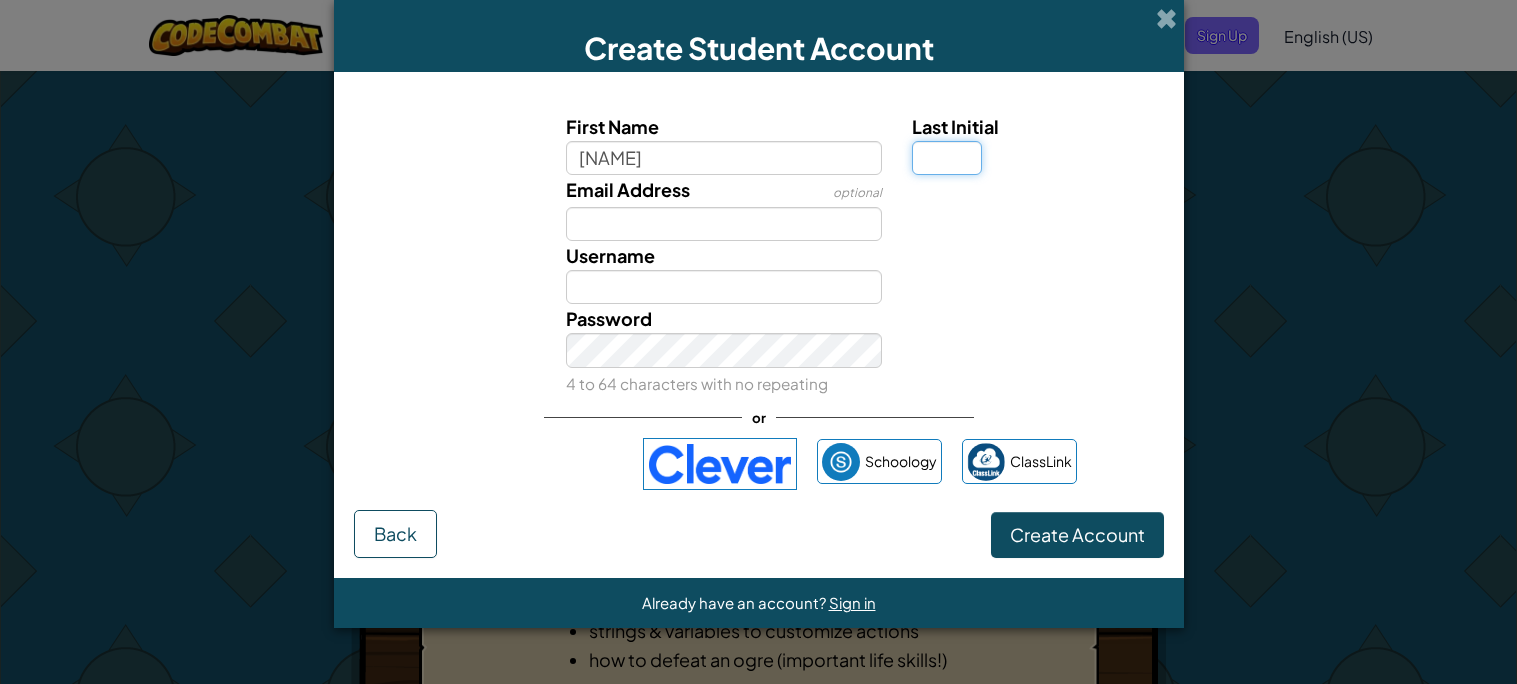 type on "T" 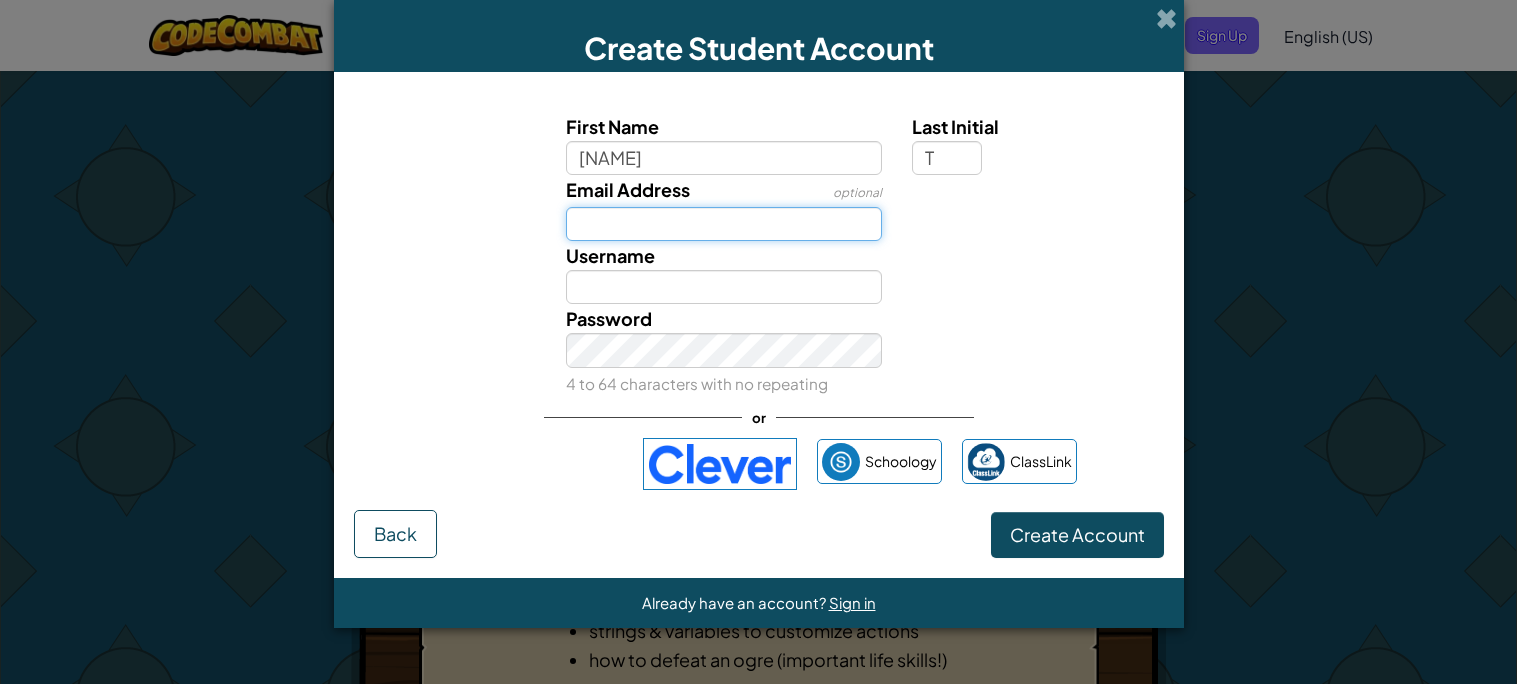 type on "taborkevon@[EXAMPLE.COM]" 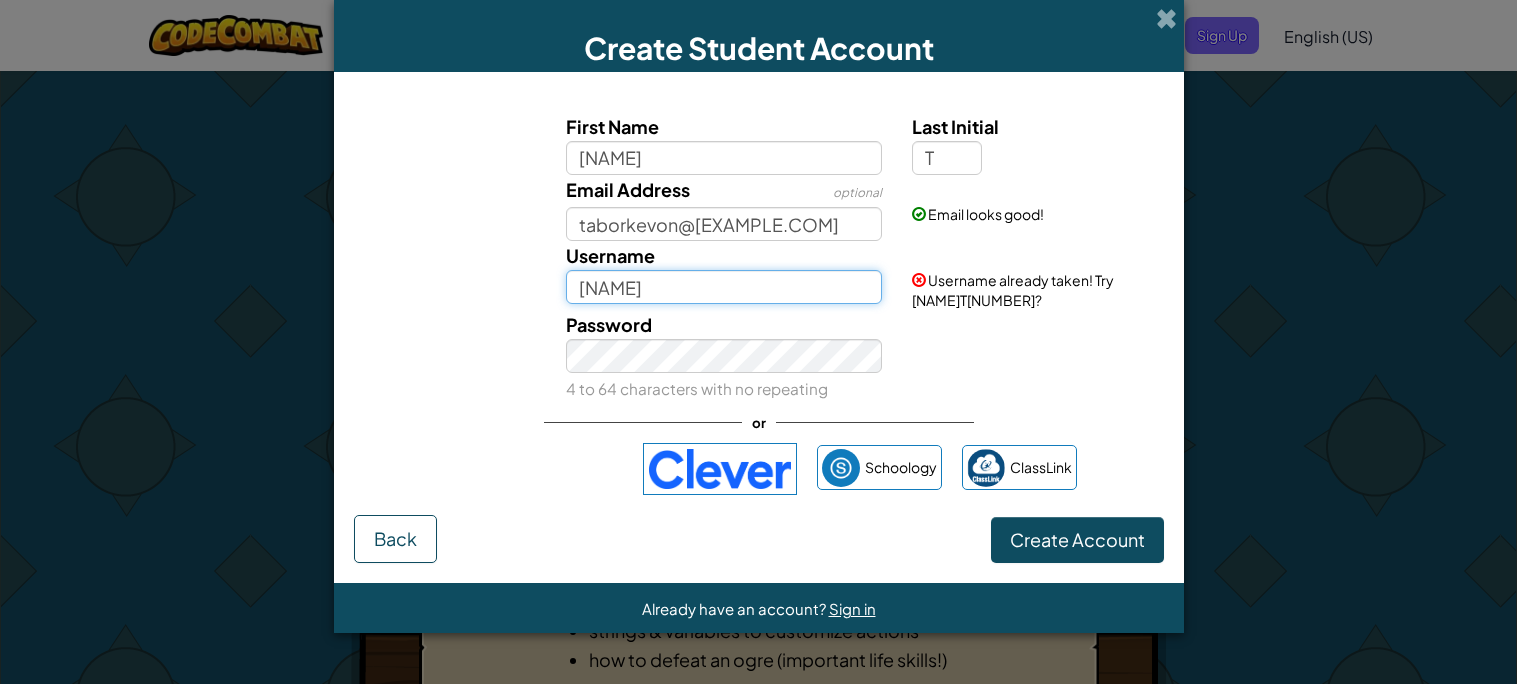 click on "[NAME]" at bounding box center [724, 287] 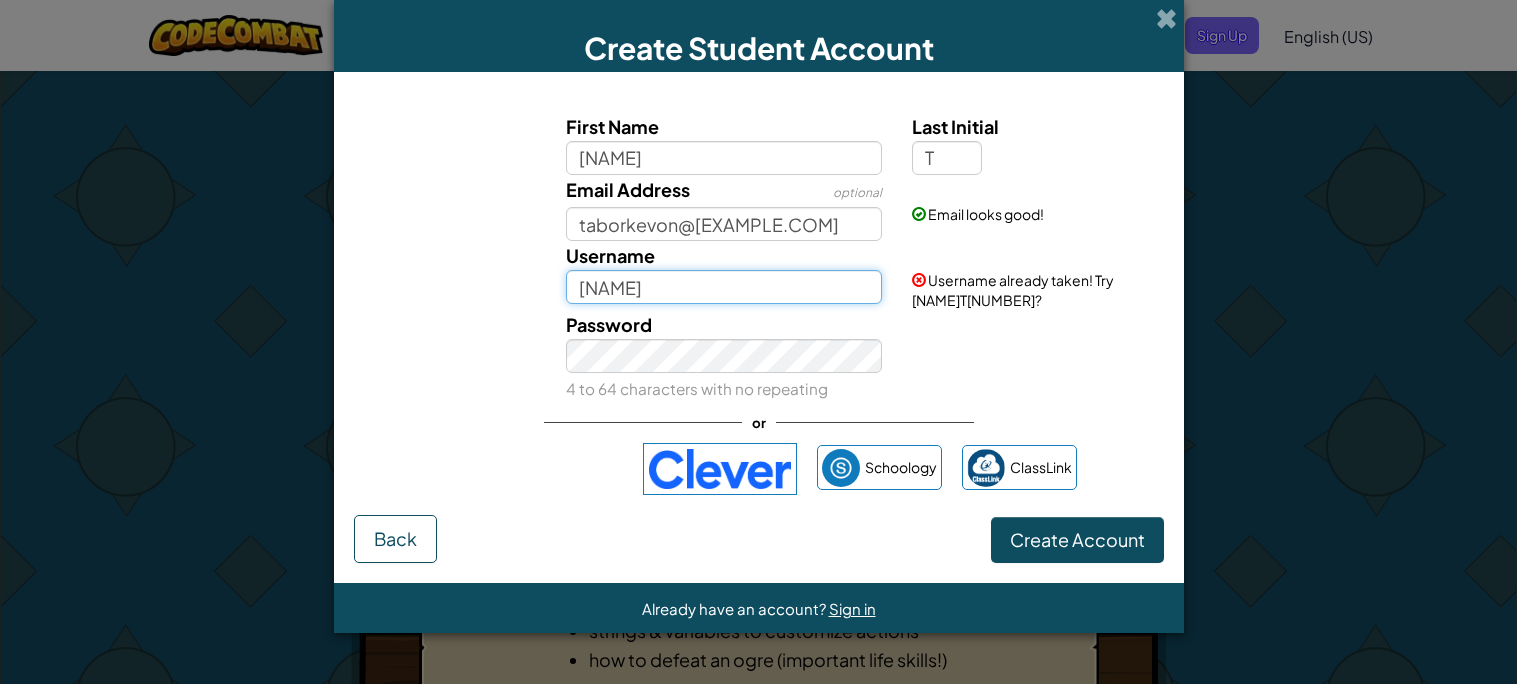 type on "K" 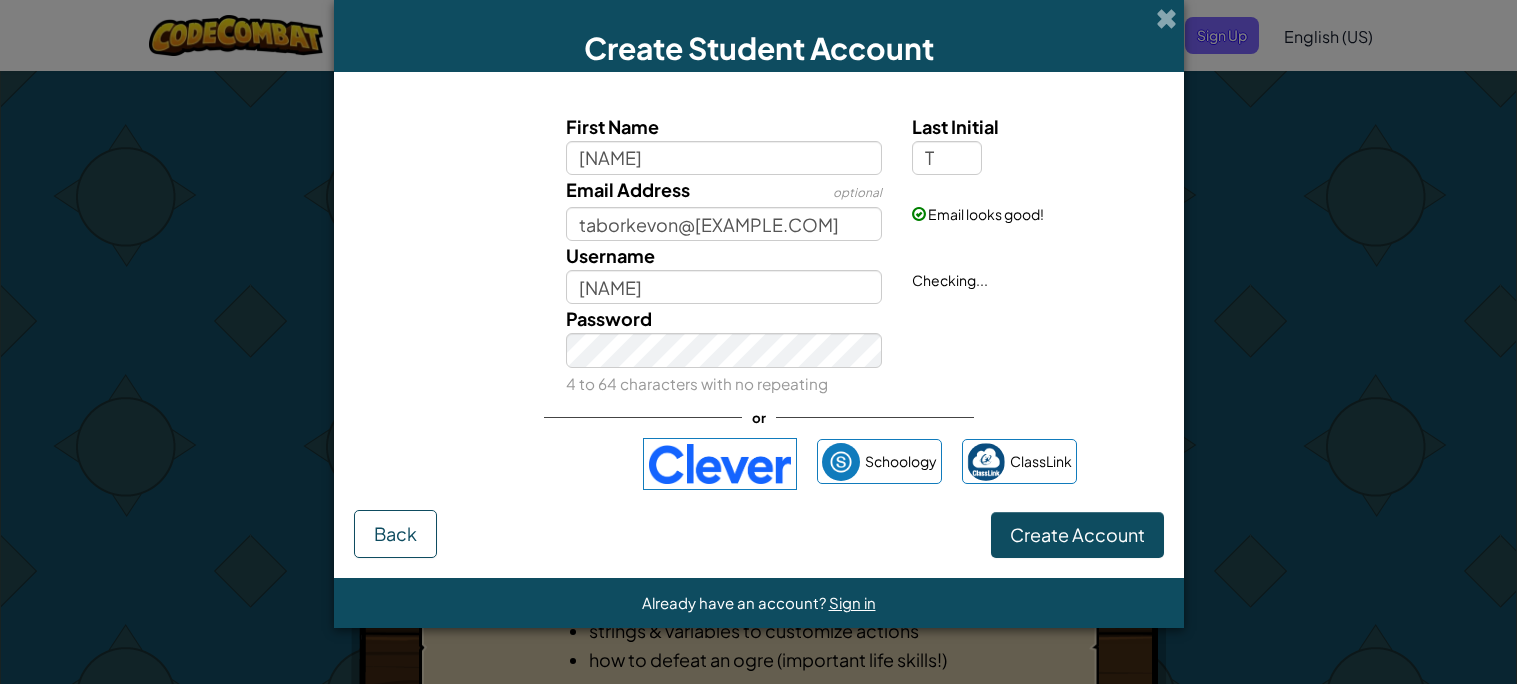 click on "Password 4 to 64 characters with no repeating" at bounding box center (759, 350) 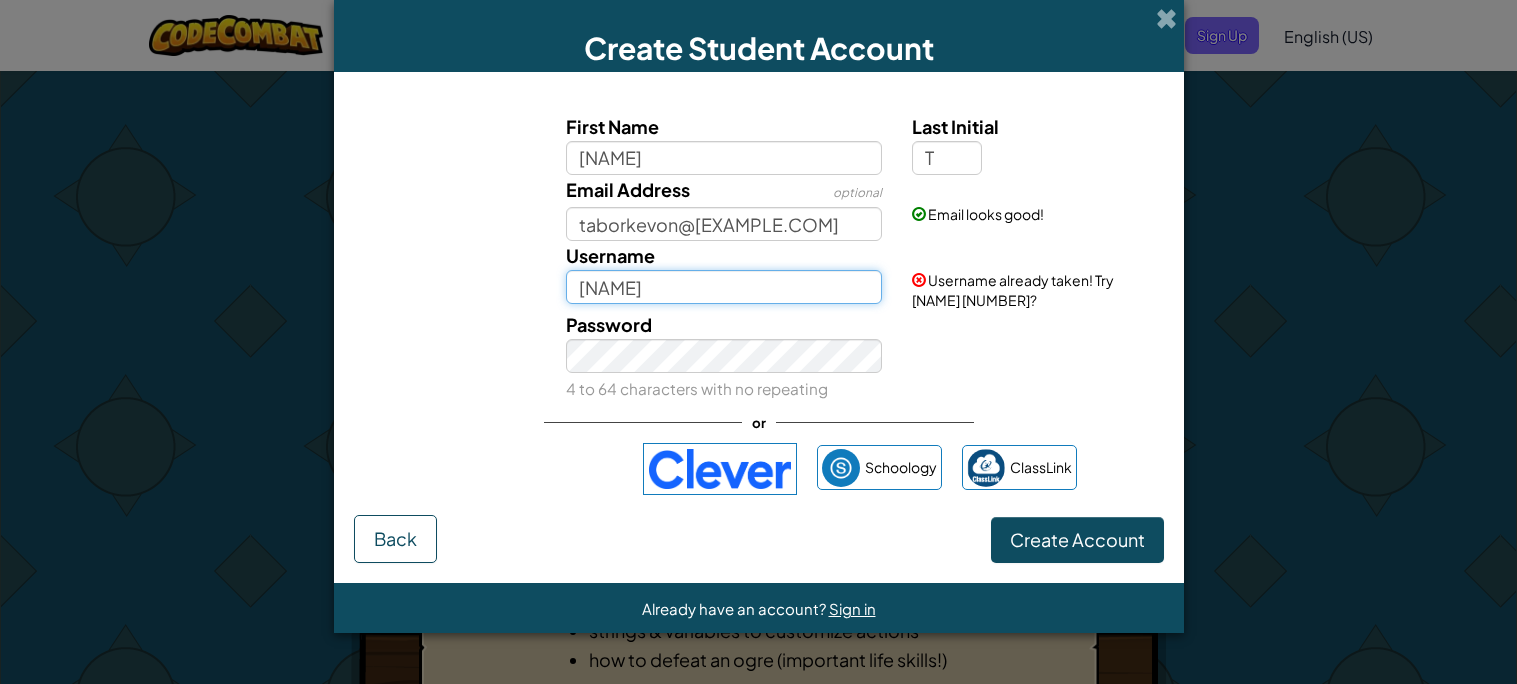 click on "[NAME]" at bounding box center [724, 287] 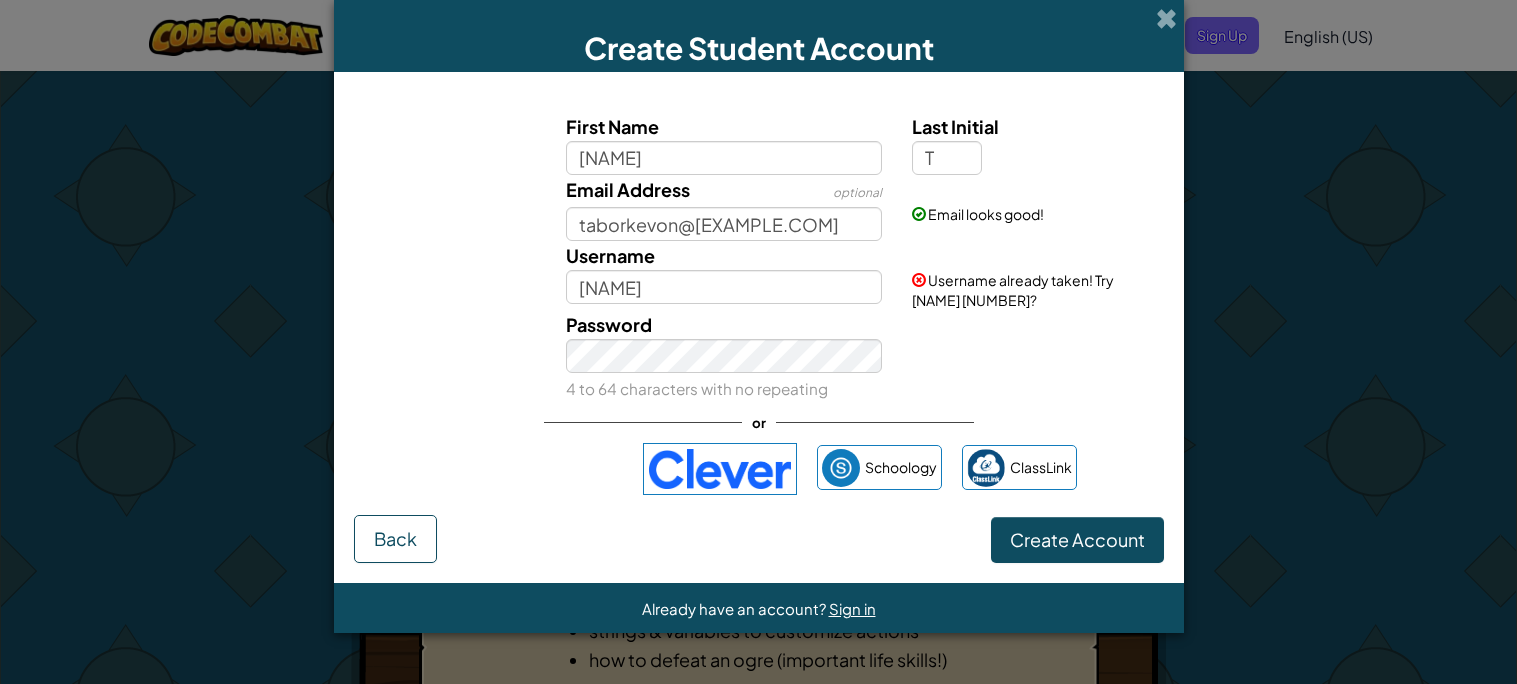 click on "Password 4 to 64 characters with no repeating" at bounding box center (759, 356) 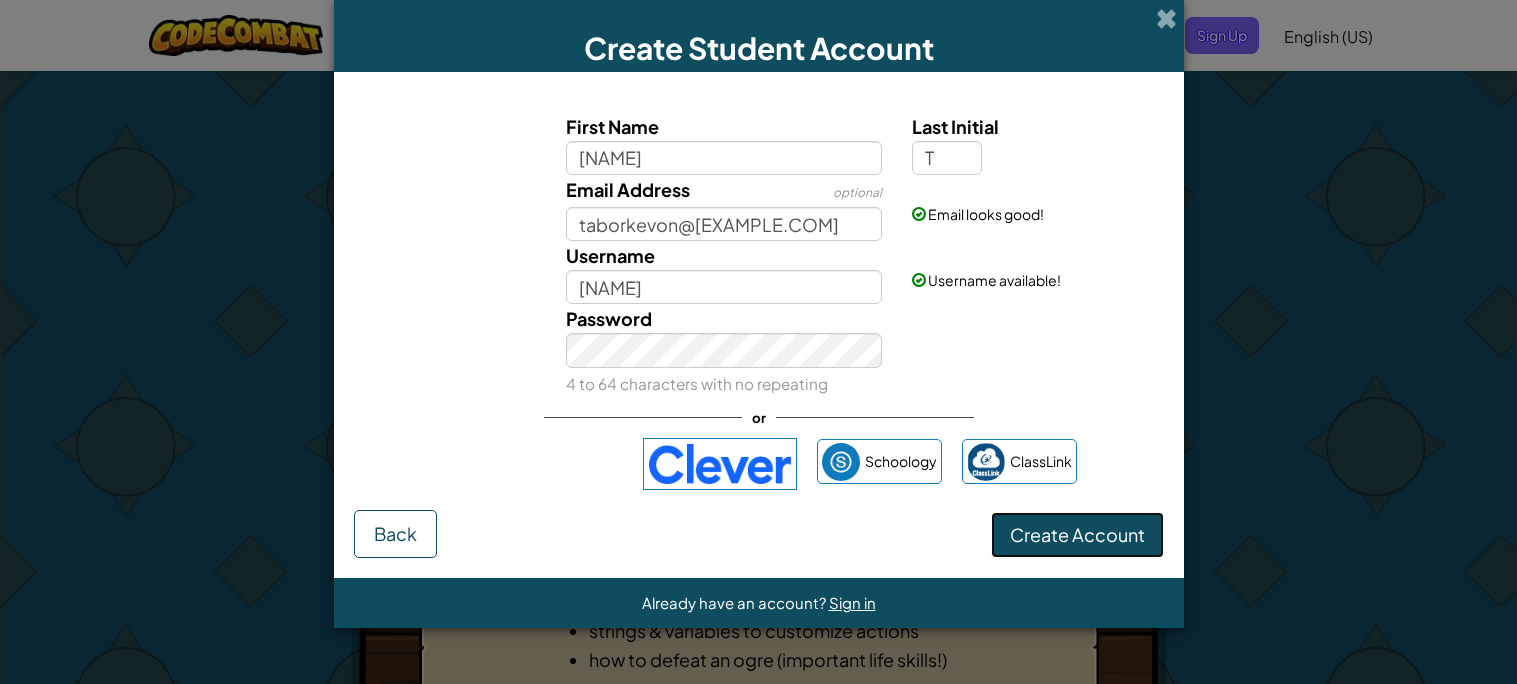 click on "Create Account" at bounding box center (1077, 534) 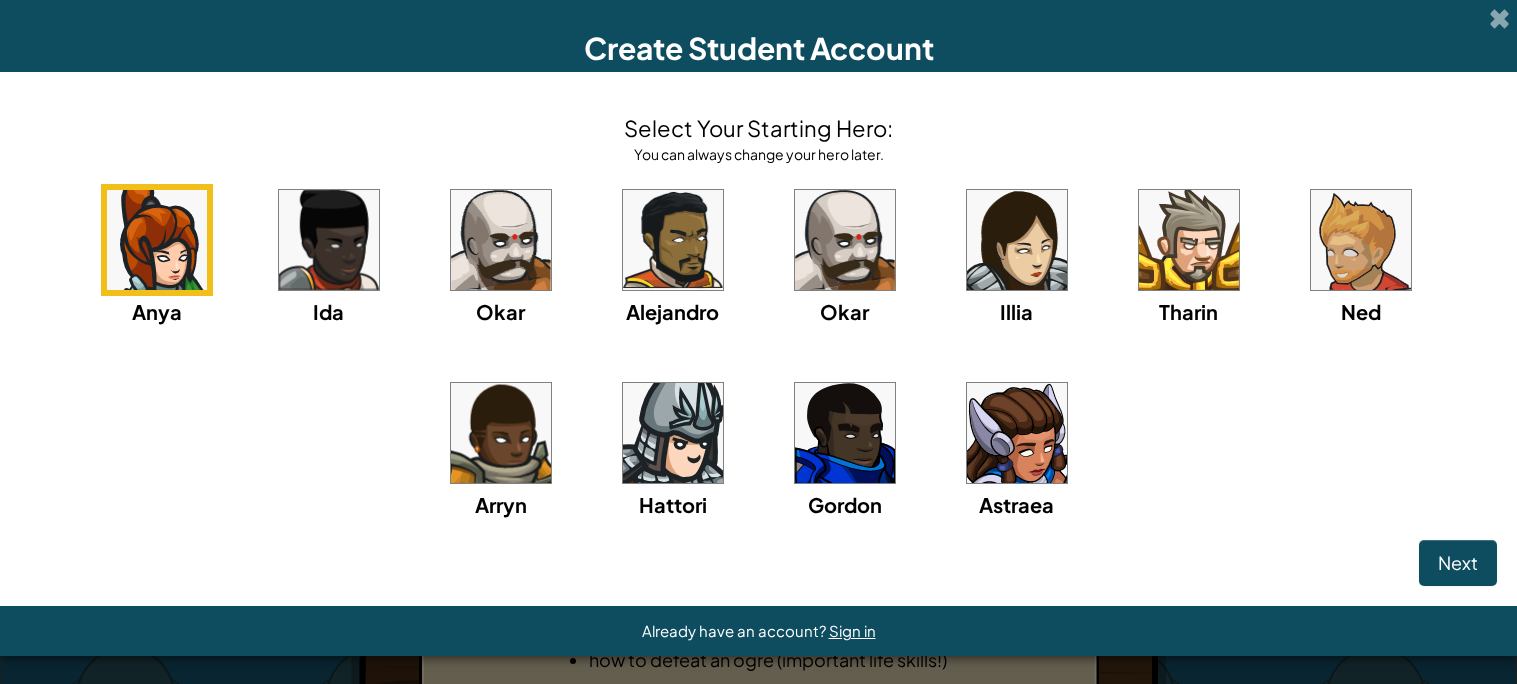 click at bounding box center [673, 240] 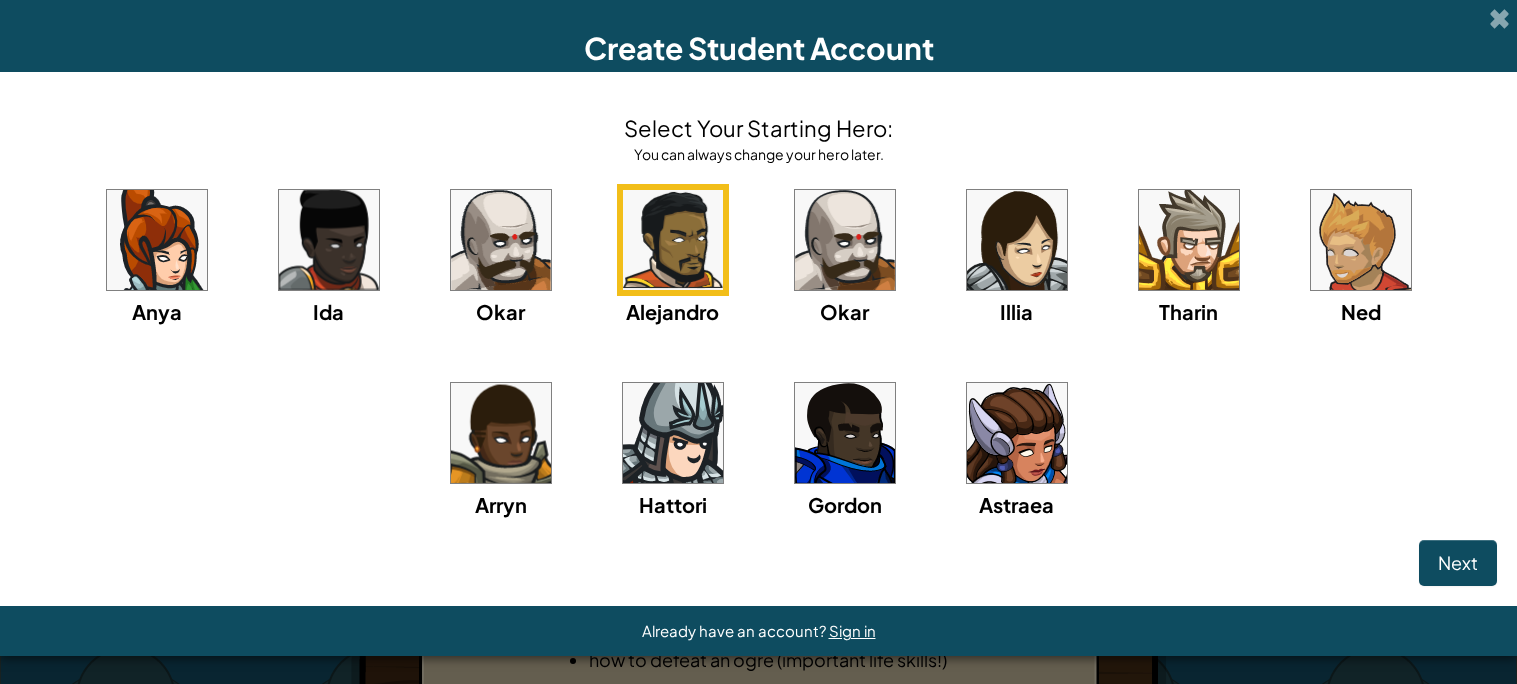 click on "[FIRST] [LAST] [LAST] [LAST] [LAST] [LAST] [LAST] [LAST] [LAST]" at bounding box center (758, 377) 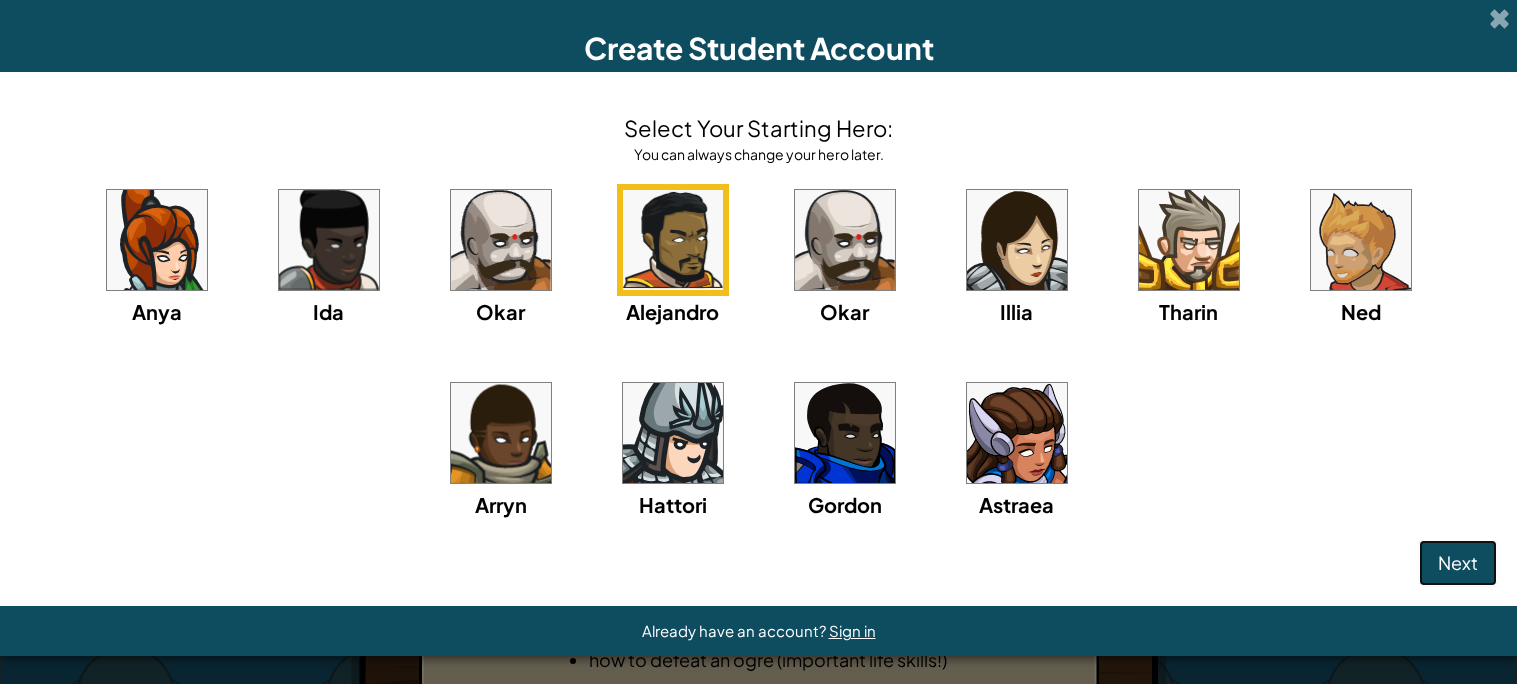 click on "Next" at bounding box center [1458, 563] 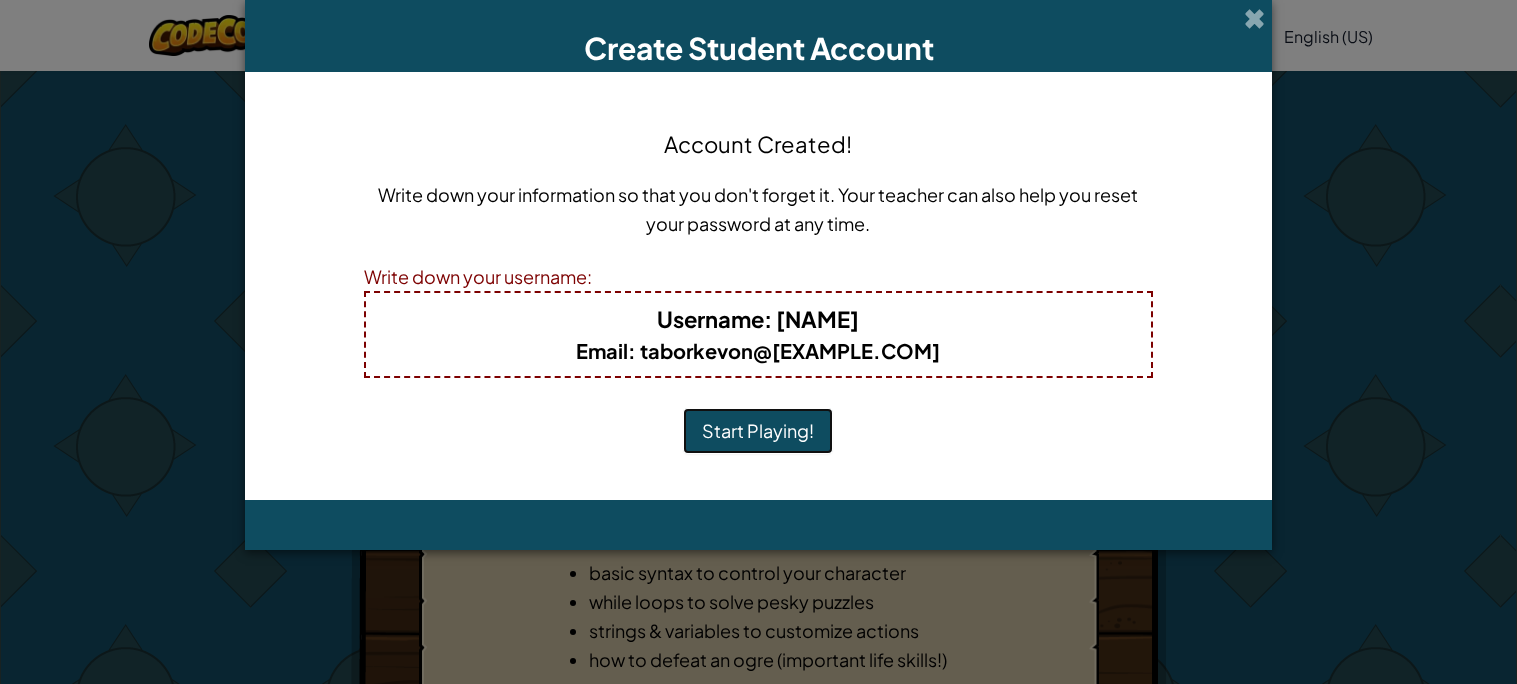 click on "Start Playing!" at bounding box center [758, 431] 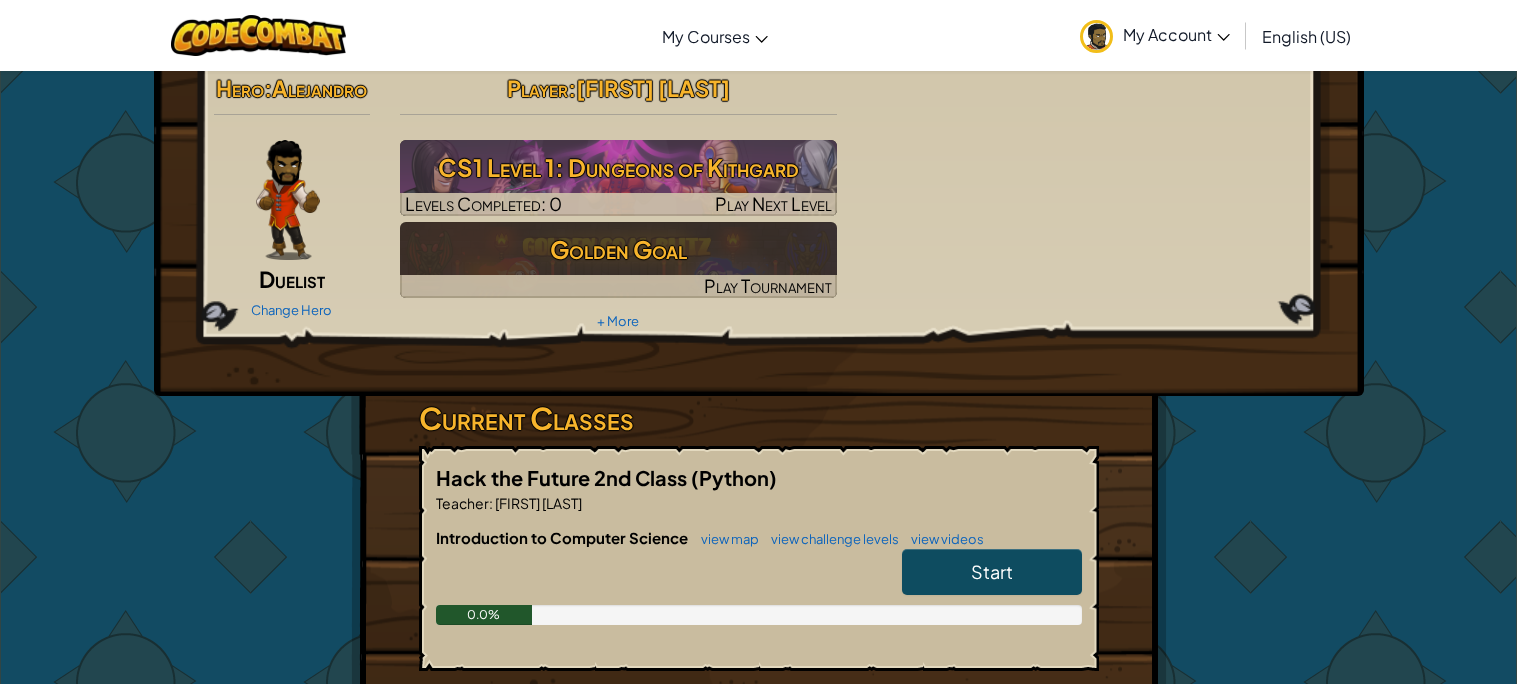 scroll, scrollTop: 0, scrollLeft: 0, axis: both 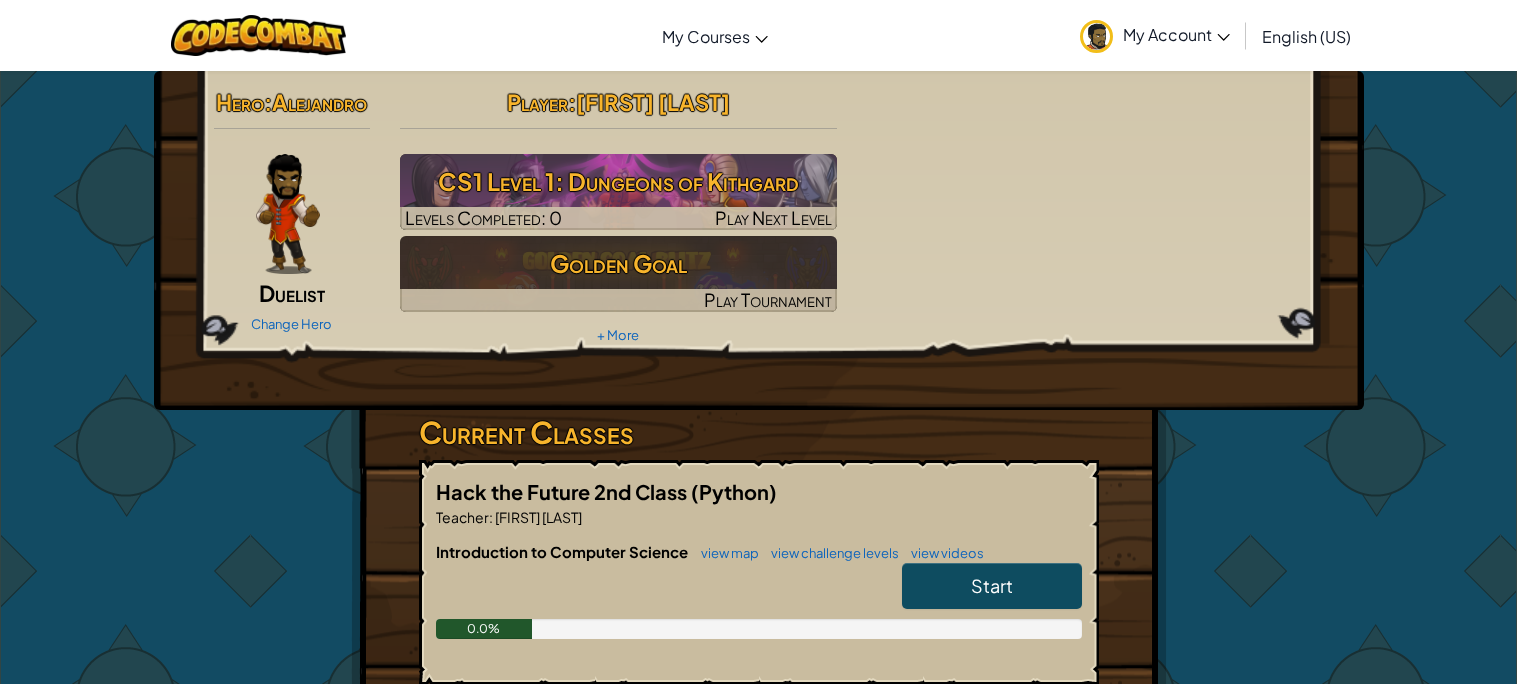 click on "My Account" at bounding box center [1176, 34] 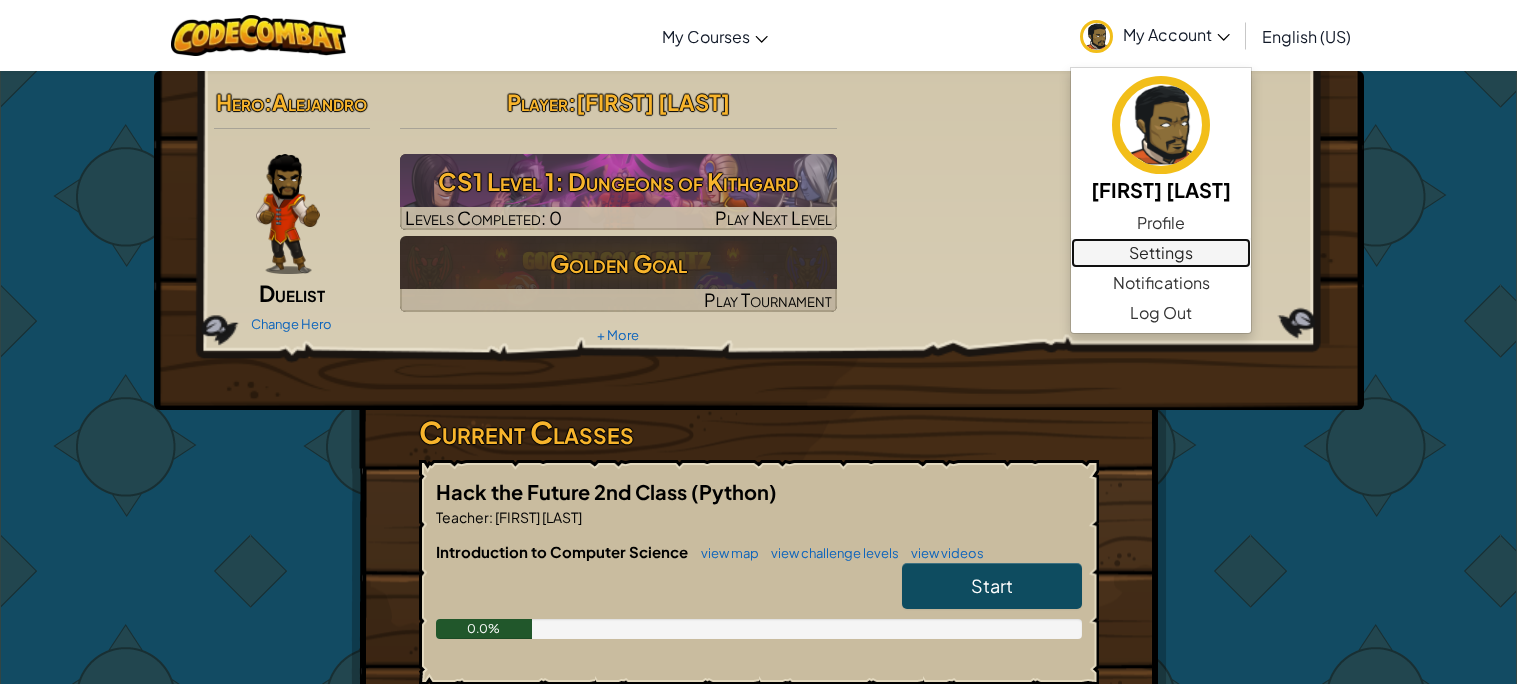 click on "Settings" at bounding box center (1161, 253) 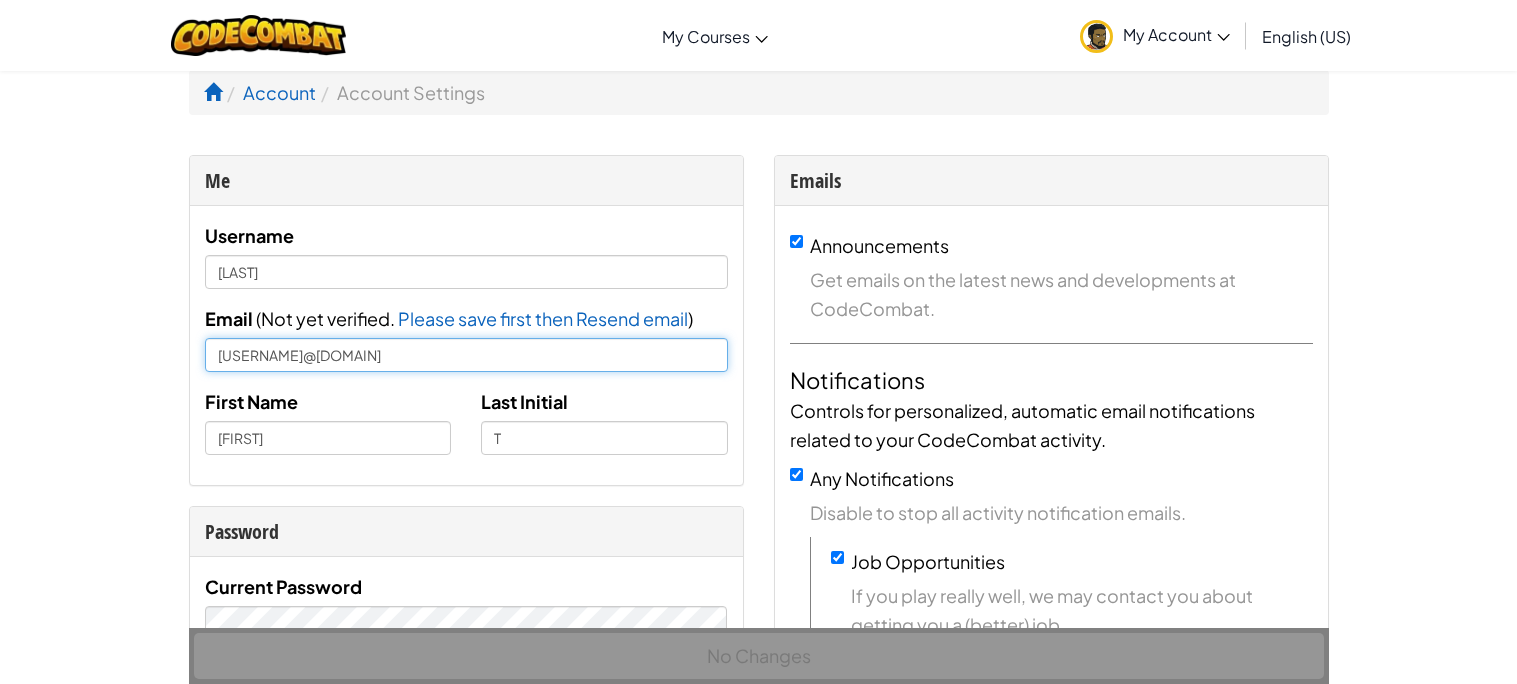 click on "[USERNAME]@[DOMAIN]" at bounding box center (466, 355) 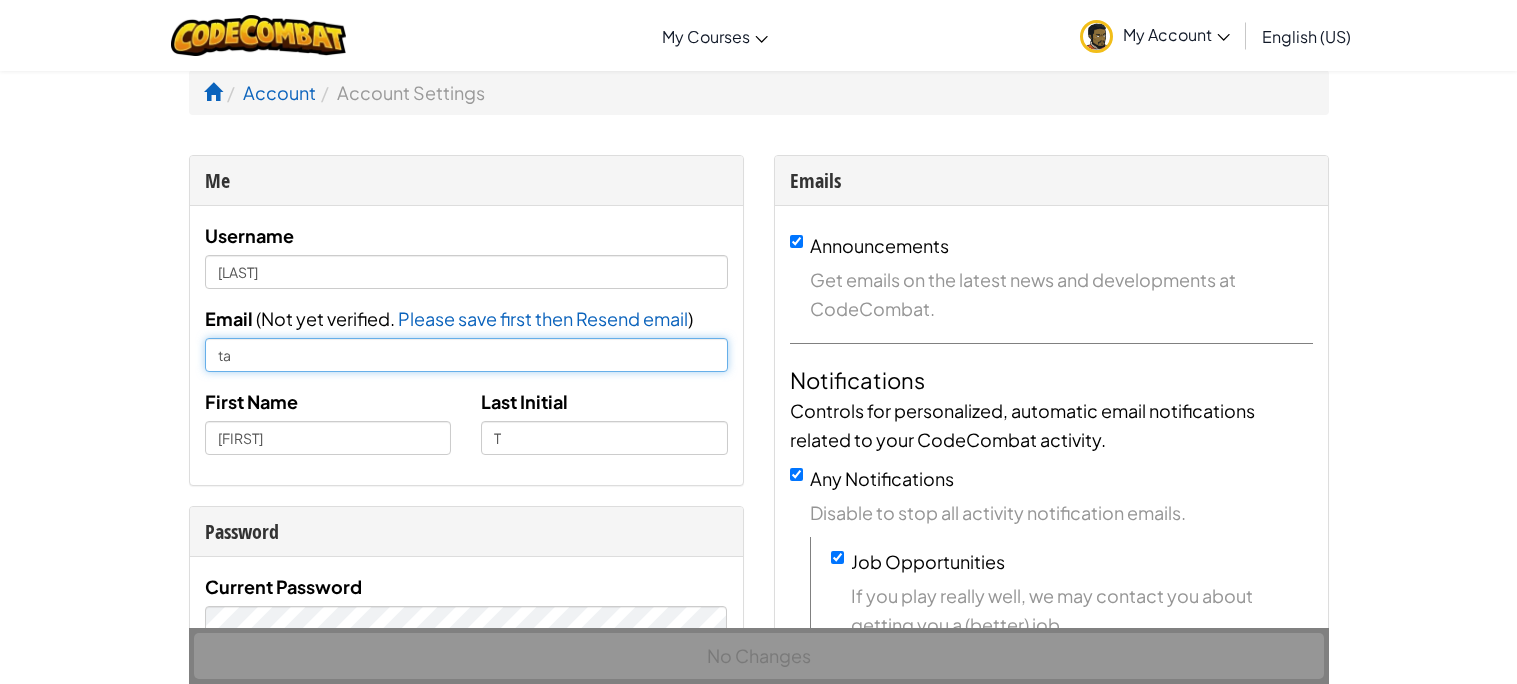 type on "t" 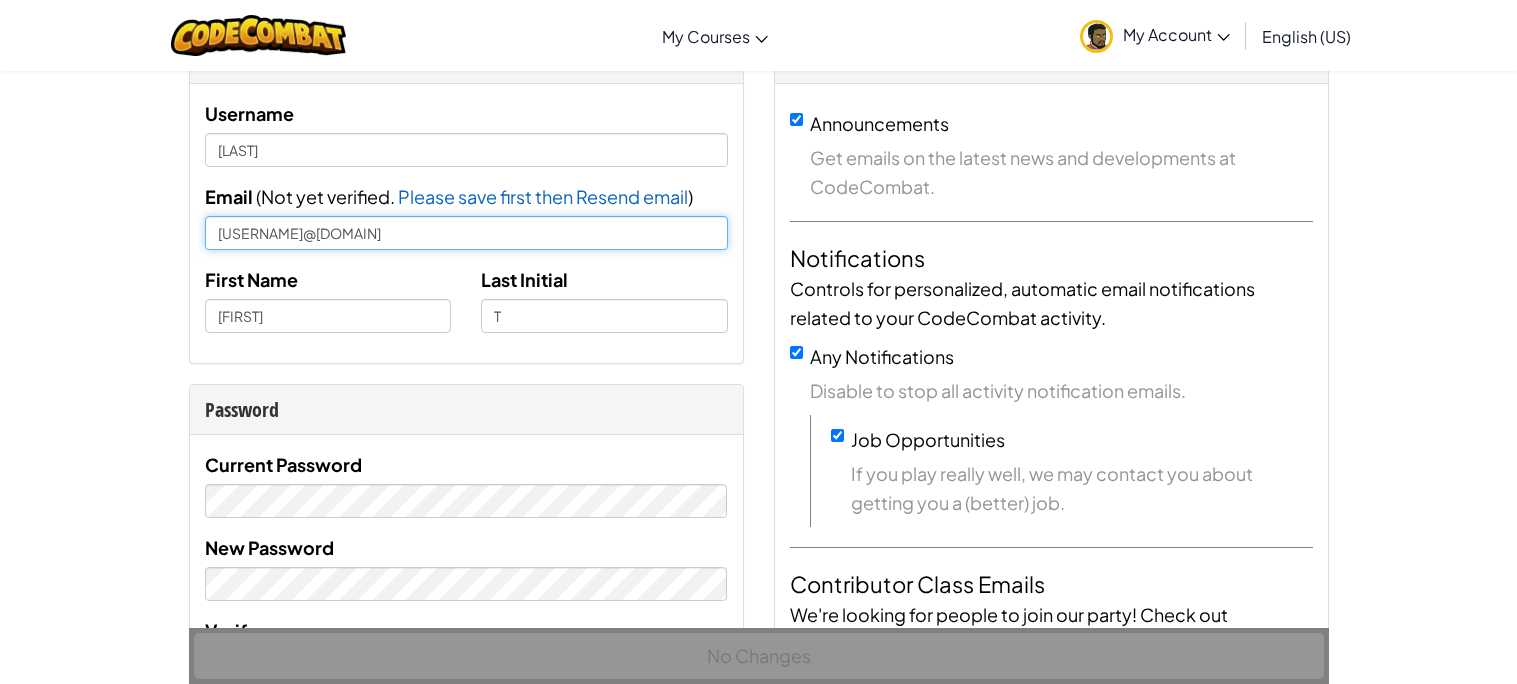 scroll, scrollTop: 0, scrollLeft: 0, axis: both 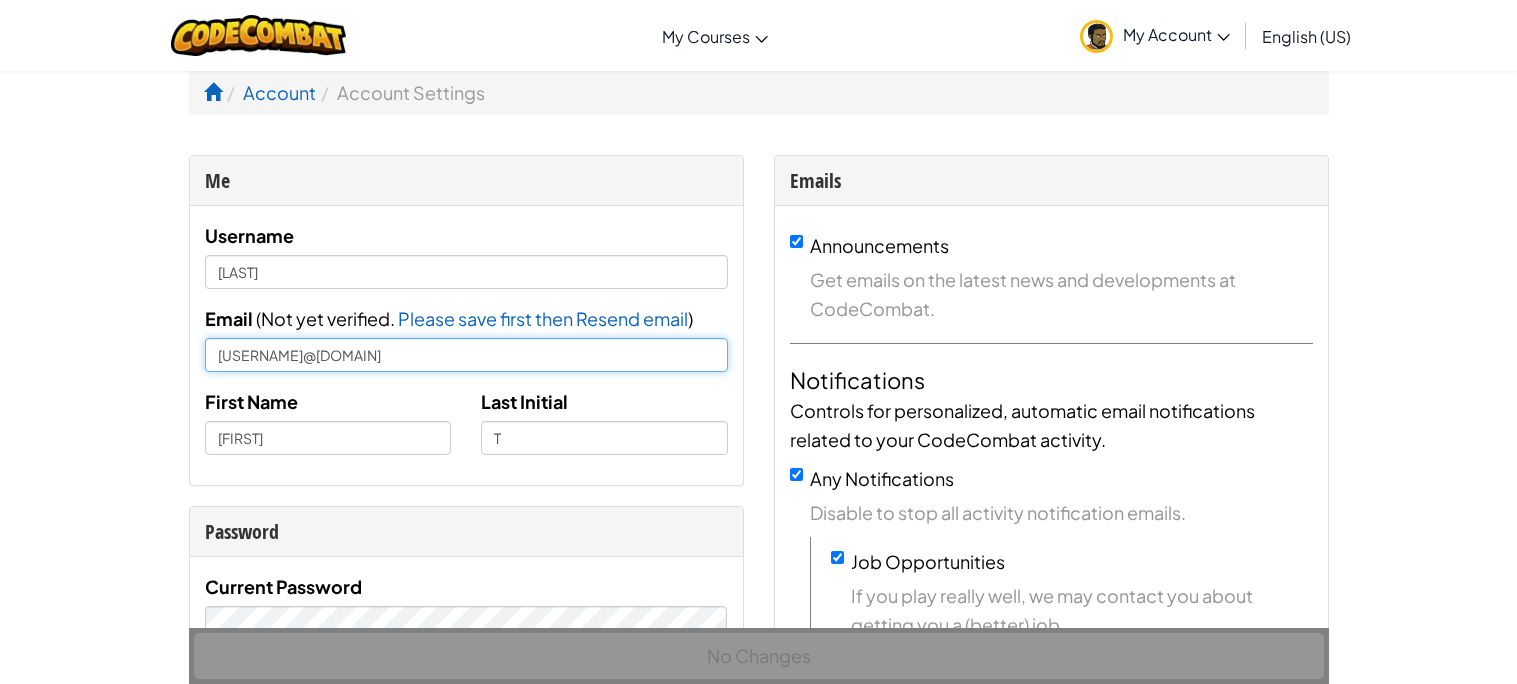 type on "[USERNAME]@[DOMAIN]" 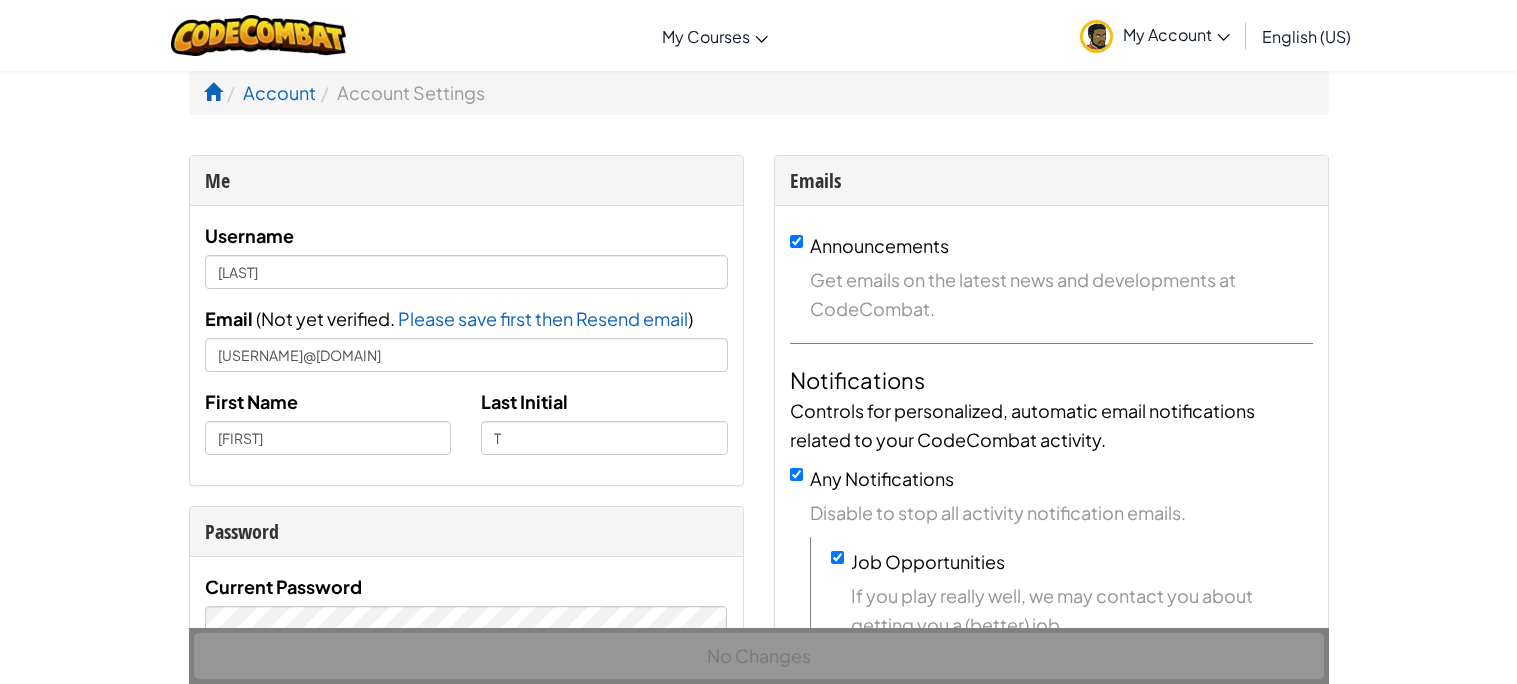 click on "Username [USERNAME] Email ( Not yet verified. Please save first then Resend email Email sent! Check your inbox. ) [USERNAME]@[DOMAIN].us First Name [FIRST] Last Initial [INITIAL]" at bounding box center (466, 345) 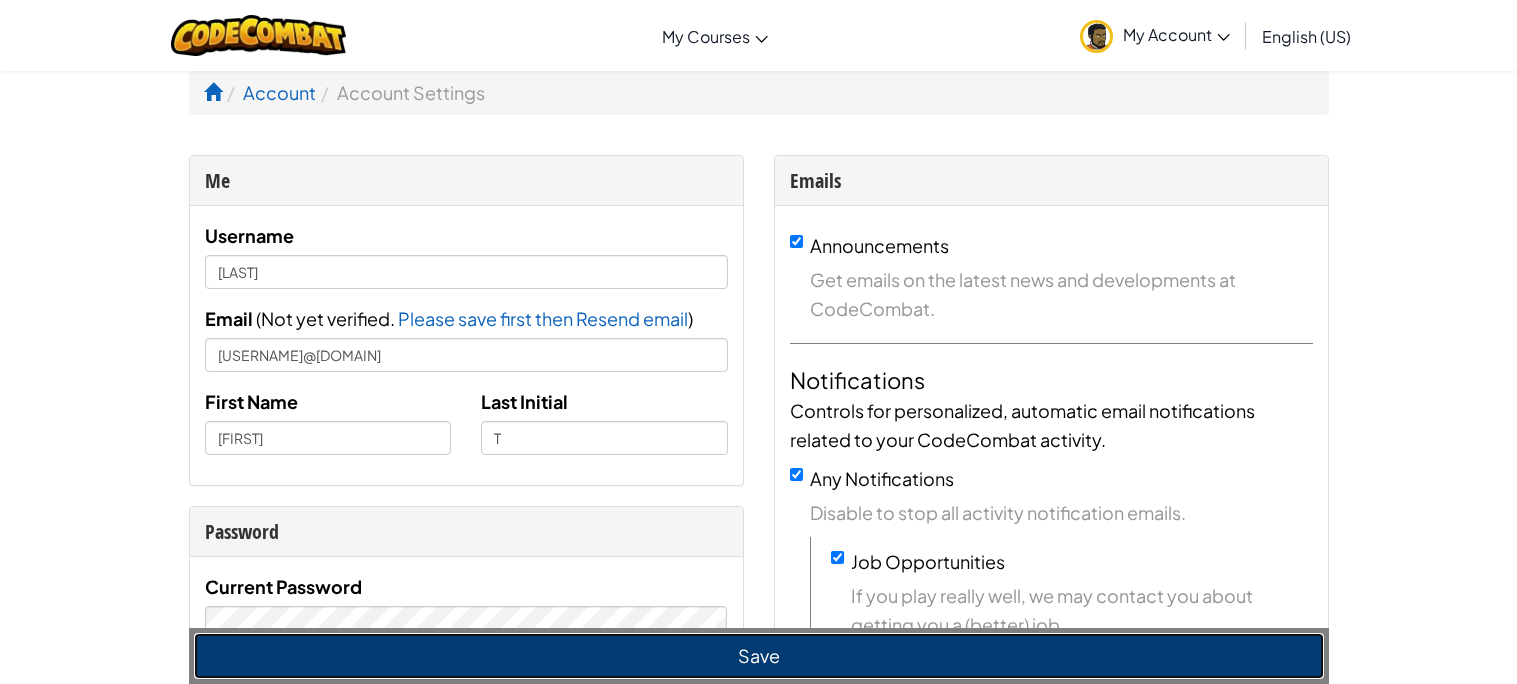 click on "Save" at bounding box center [759, 656] 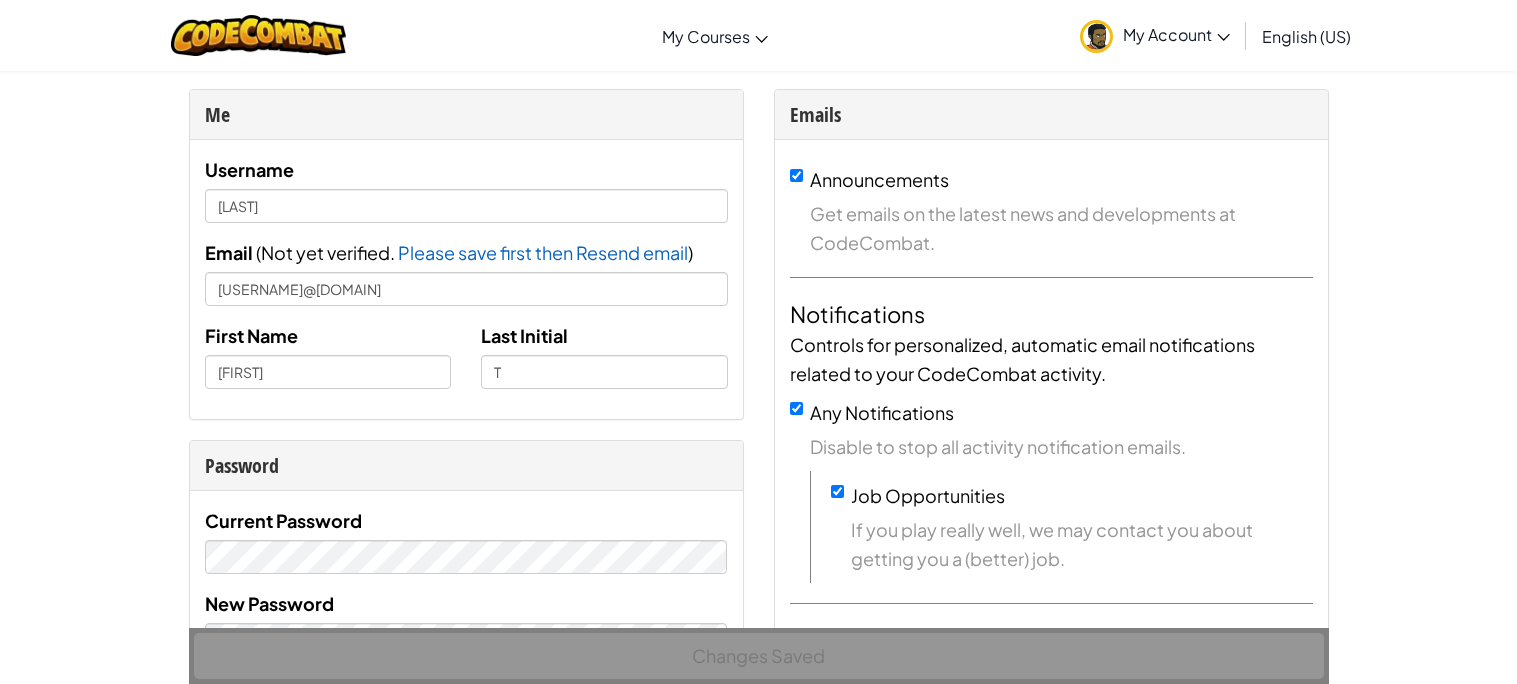 scroll, scrollTop: 0, scrollLeft: 0, axis: both 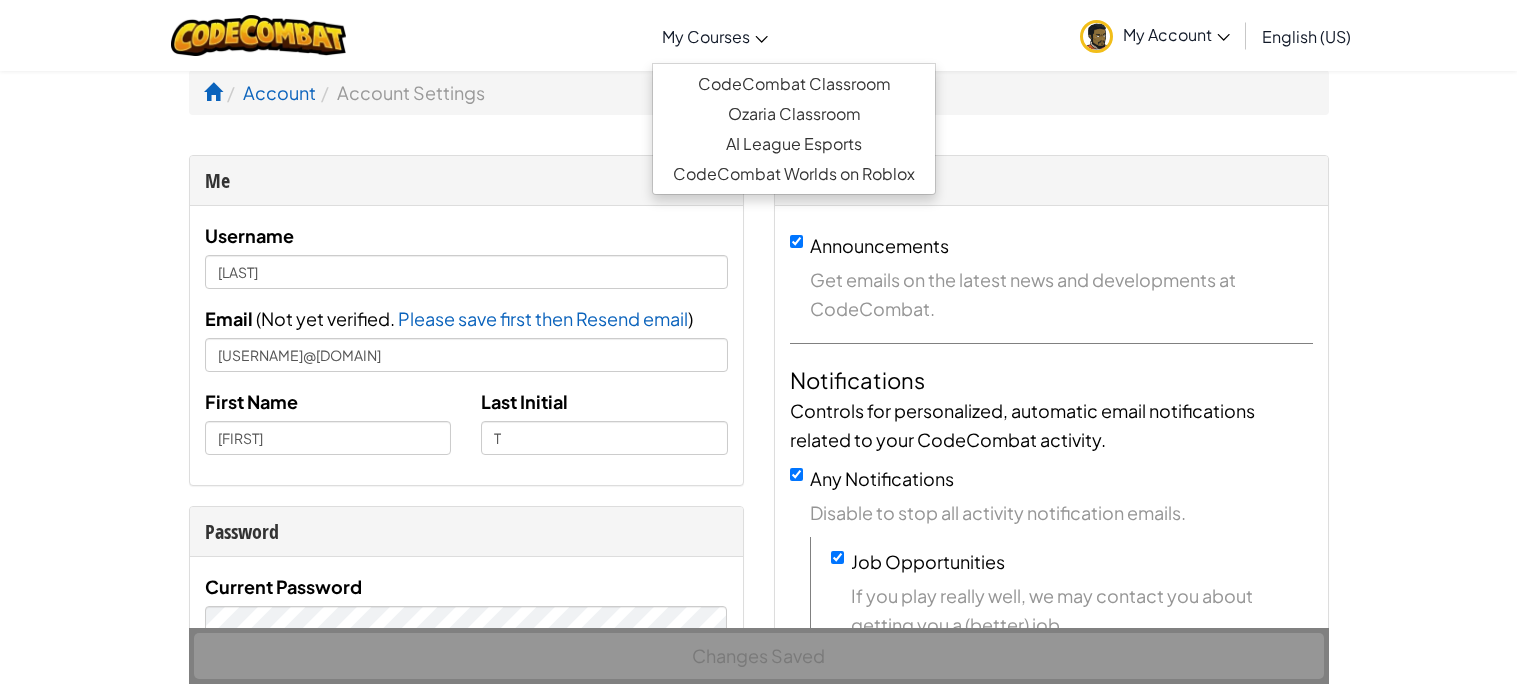 click on "My Courses" at bounding box center [715, 36] 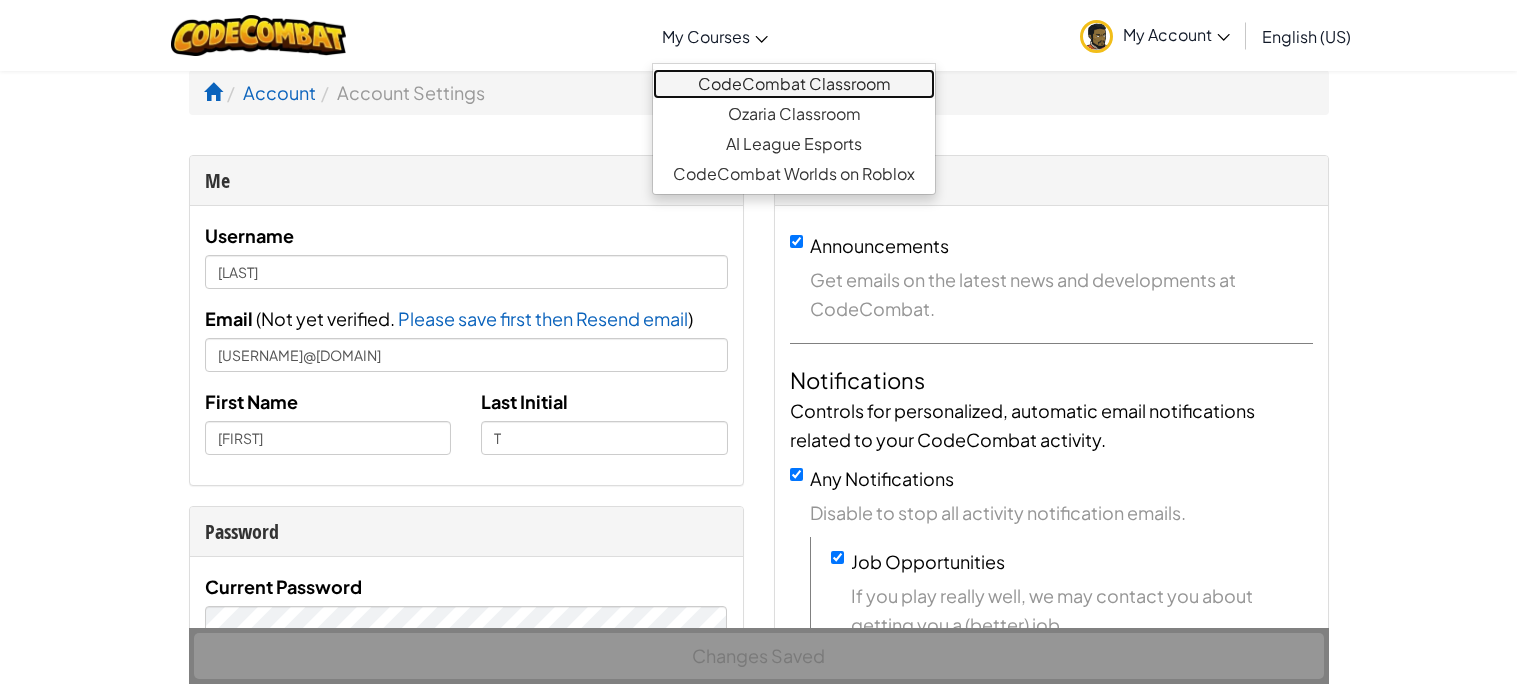 click on "CodeCombat Classroom" at bounding box center [794, 84] 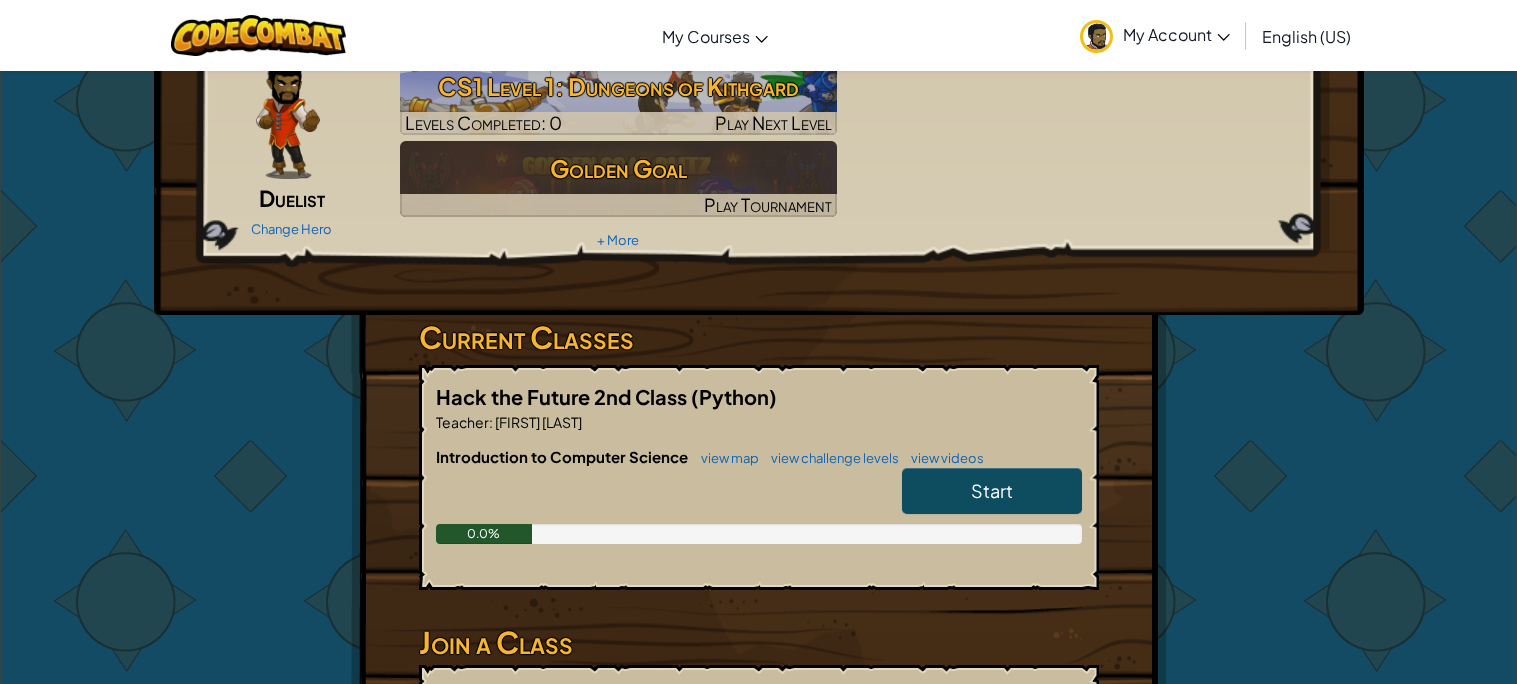 scroll, scrollTop: 96, scrollLeft: 0, axis: vertical 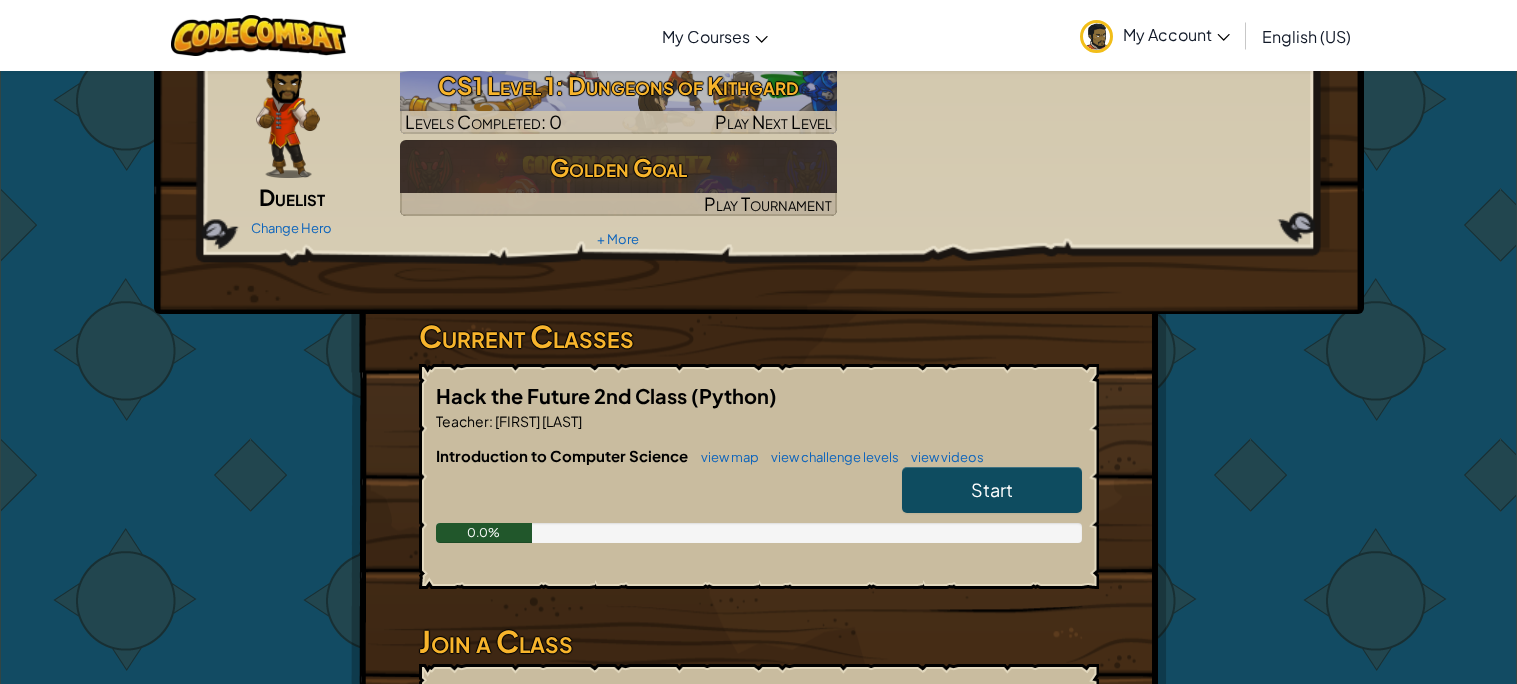 click on "Hero :  Alejandro Duelist Change Hero Player :  kevon T CS1 Level 1: Dungeons of Kithgard Levels Completed: 0 Play Next Level Golden Goal Play Tournament + More Current Classes Hack the Future 2nd Class (Python) Teacher : Rochelle Erb Introduction to Computer Science view map   view challenge levels   view videos Start 0.0% Join a Class Join" at bounding box center (759, 427) 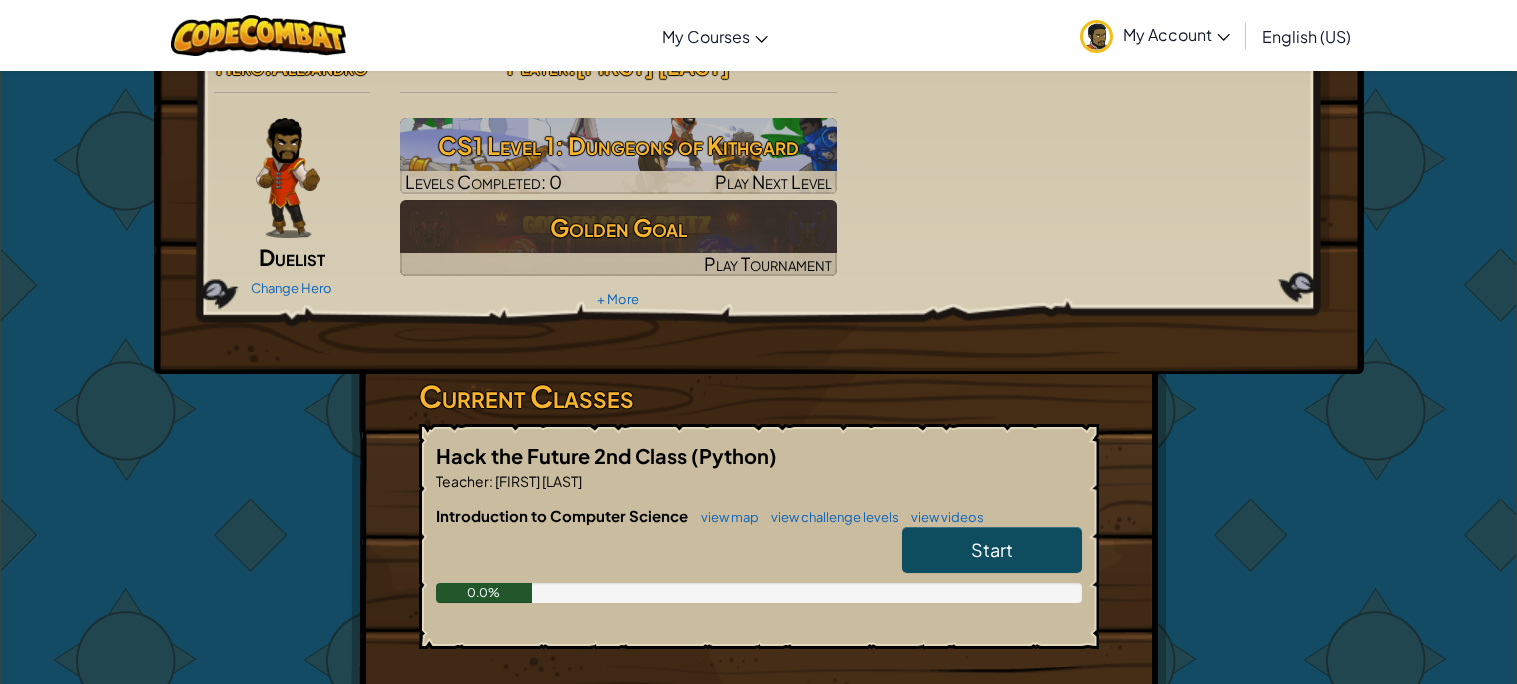 scroll, scrollTop: 0, scrollLeft: 0, axis: both 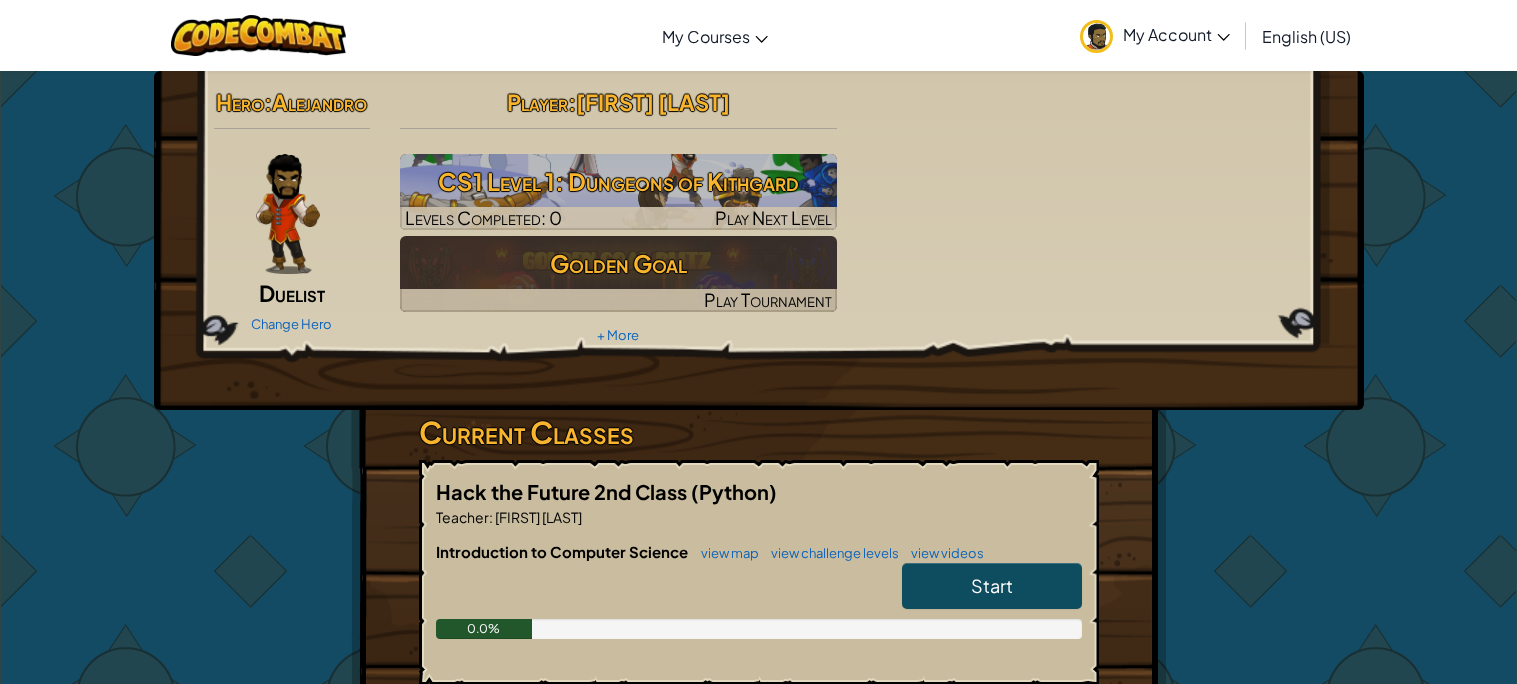 click on "Hack the Future 2nd Class (Python) Teacher : Rochelle Erb Introduction to Computer Science view map   view challenge levels   view videos Start 0.0%" at bounding box center [759, 572] 